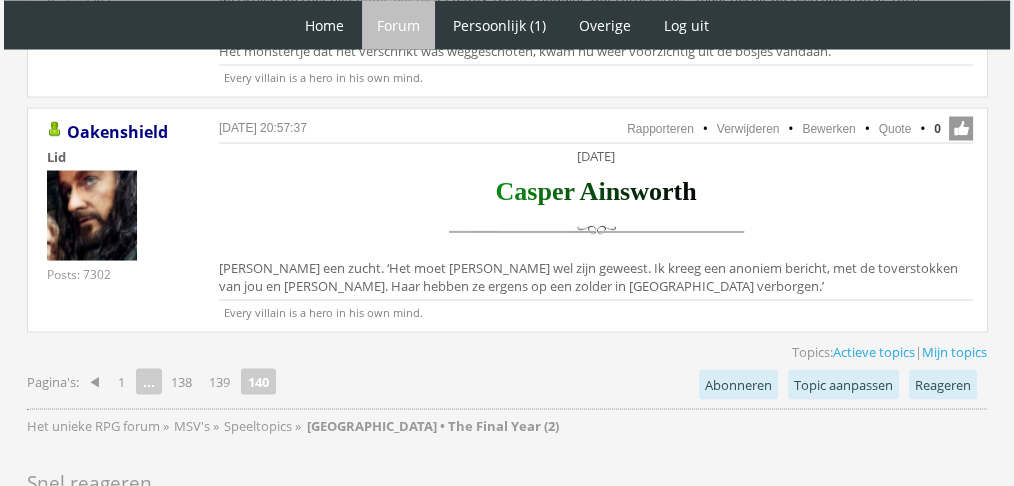scroll, scrollTop: 0, scrollLeft: 0, axis: both 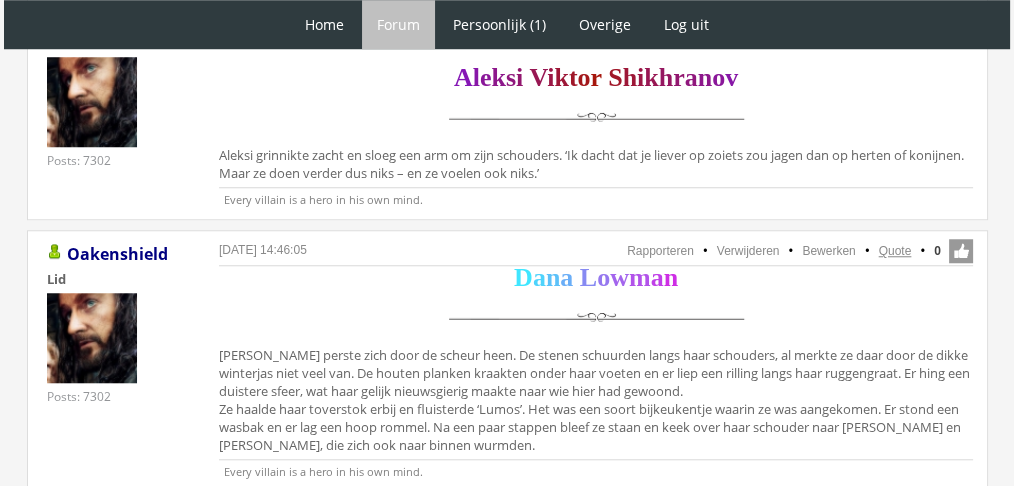 click on "Quote" at bounding box center [895, 251] 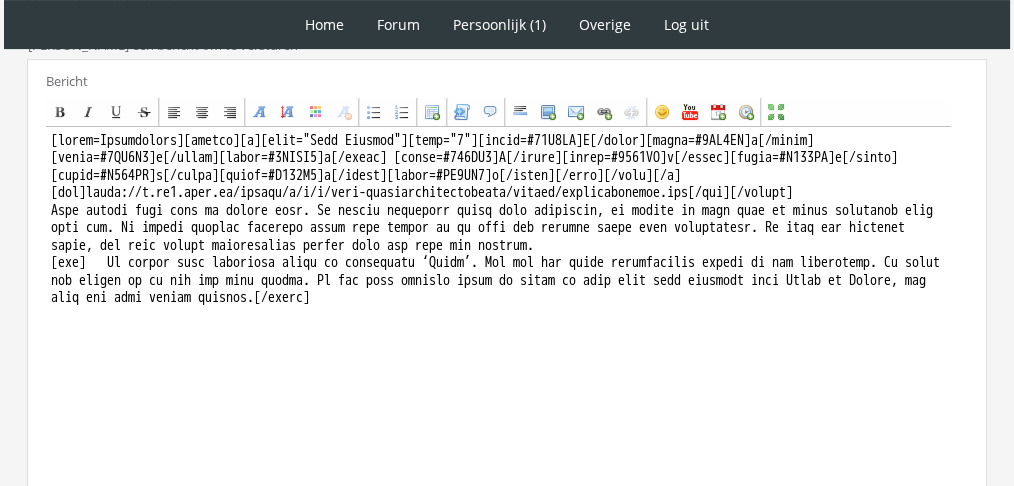 scroll, scrollTop: 620, scrollLeft: 0, axis: vertical 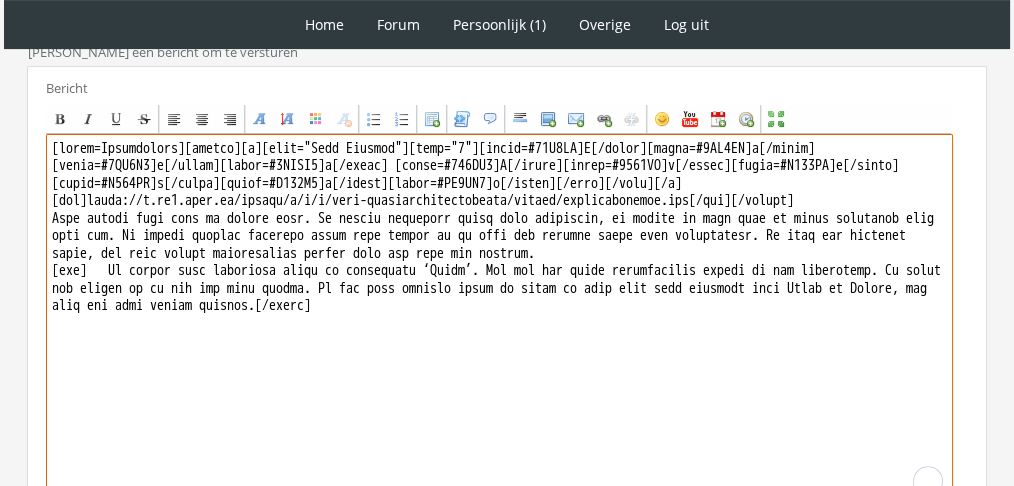 drag, startPoint x: 654, startPoint y: 347, endPoint x: 2, endPoint y: 216, distance: 665.0301 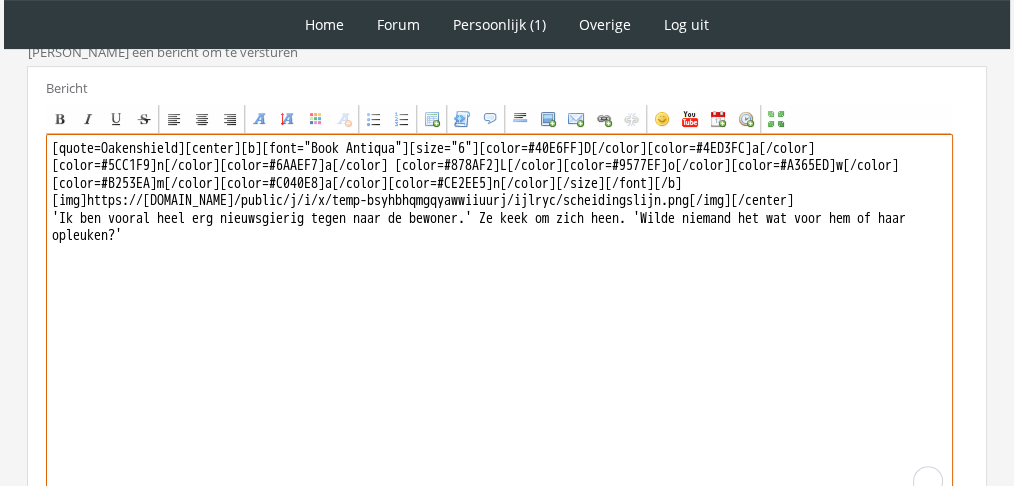 drag, startPoint x: 203, startPoint y: 146, endPoint x: 0, endPoint y: 98, distance: 208.5977 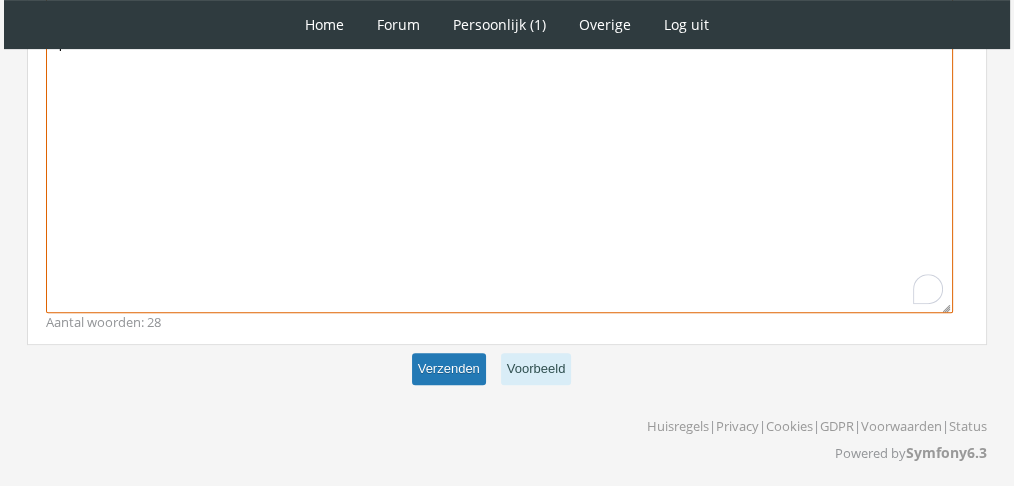 type on "[center][b][font="Book Antiqua"][size="6"][color=#40E6FF]D[/color][color=#4ED3FC]a[/color][color=#5CC1F9]n[/color][color=#6AAEF7]a[/color] [color=#878AF2]L[/color][color=#9577EF]o[/color][color=#A365ED]w[/color][color=#B253EA]m[/color][color=#C040E8]a[/color][color=#CE2EE5]n[/color][/size][/font][/b]
[img]https://f.eu1.jwwb.nl/public/j/i/x/temp-bsyhbhqmgqyawwiiuurj/ijlryc/scheidingslijn.png[/img][/center]
'Ik ben vooral heel erg nieuwsgierig tegen naar de bewoner.' Ze keek om zich heen. 'Wilde niemand het wat voor hem of haar opleuken?'" 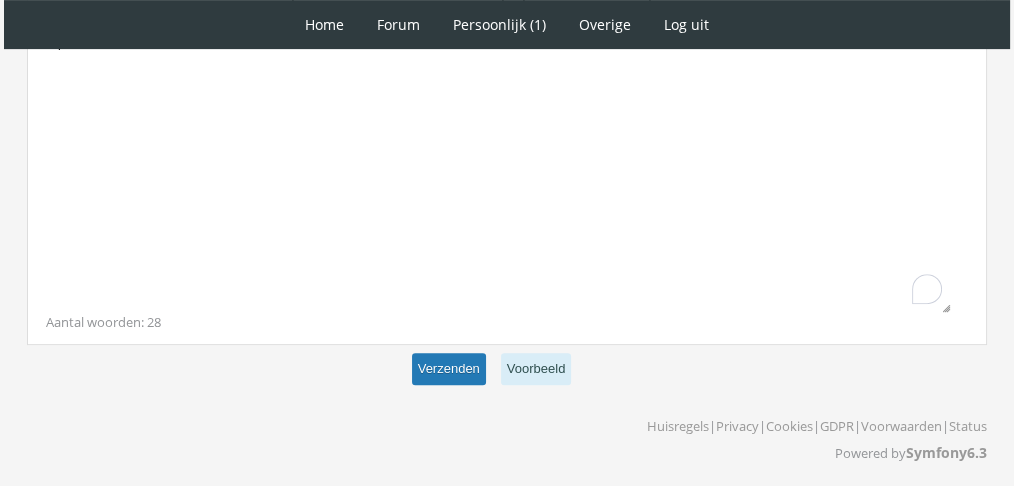 click on "Verzenden" at bounding box center (449, 369) 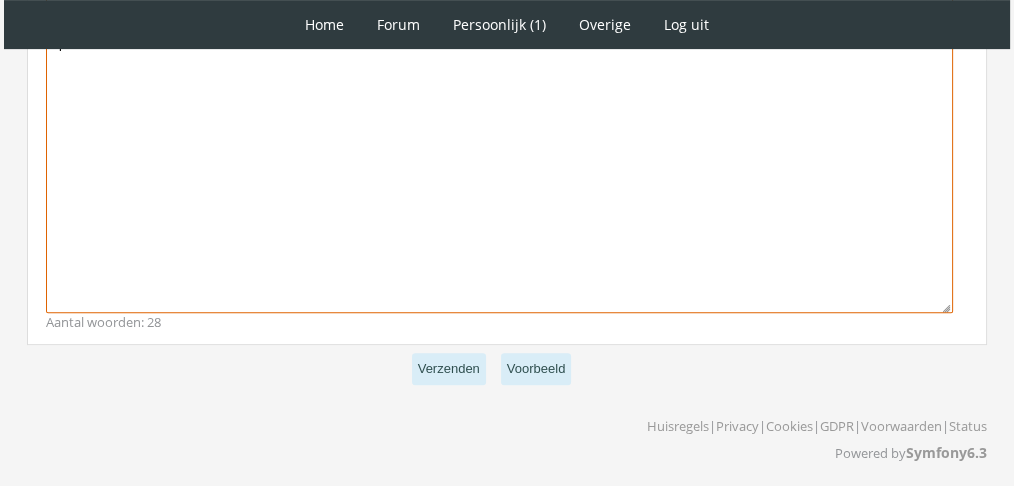 scroll, scrollTop: 812, scrollLeft: 0, axis: vertical 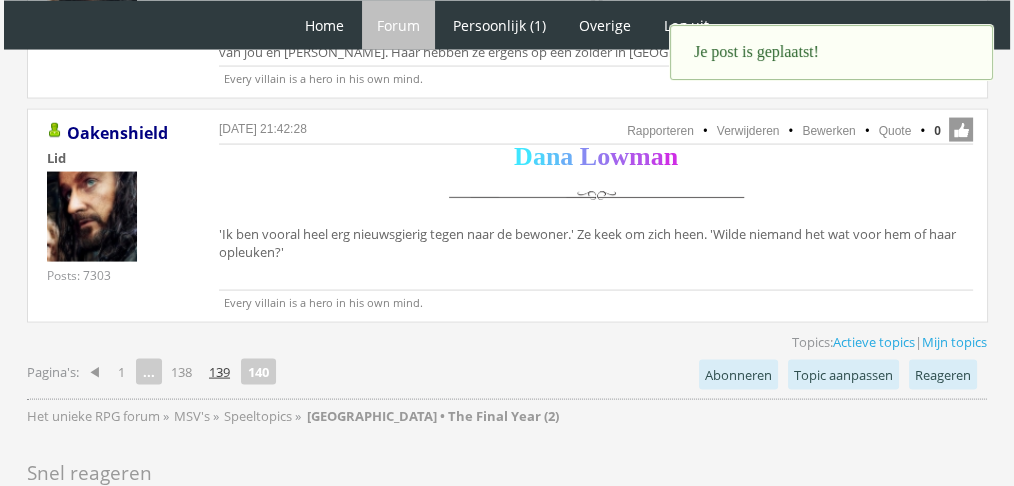 click on "139" at bounding box center (219, 372) 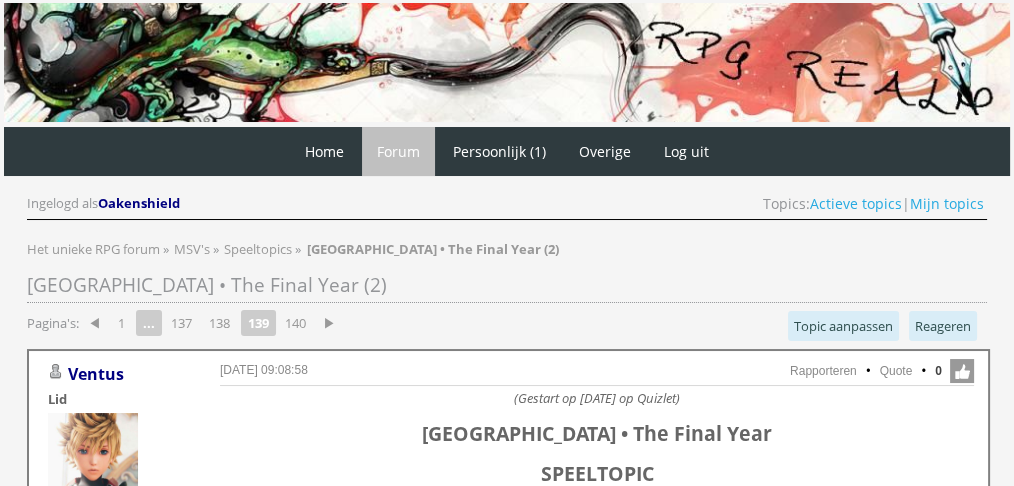 scroll, scrollTop: 0, scrollLeft: 0, axis: both 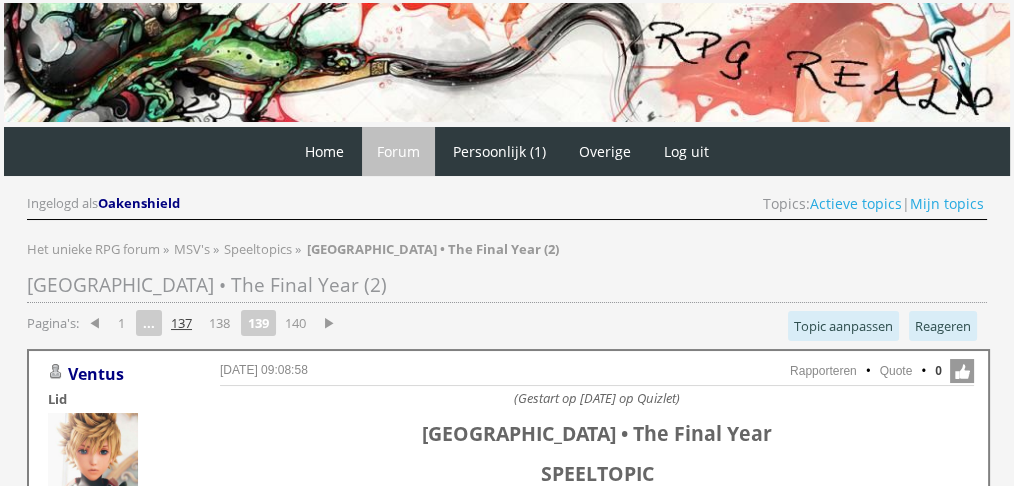 click on "137" at bounding box center (181, 323) 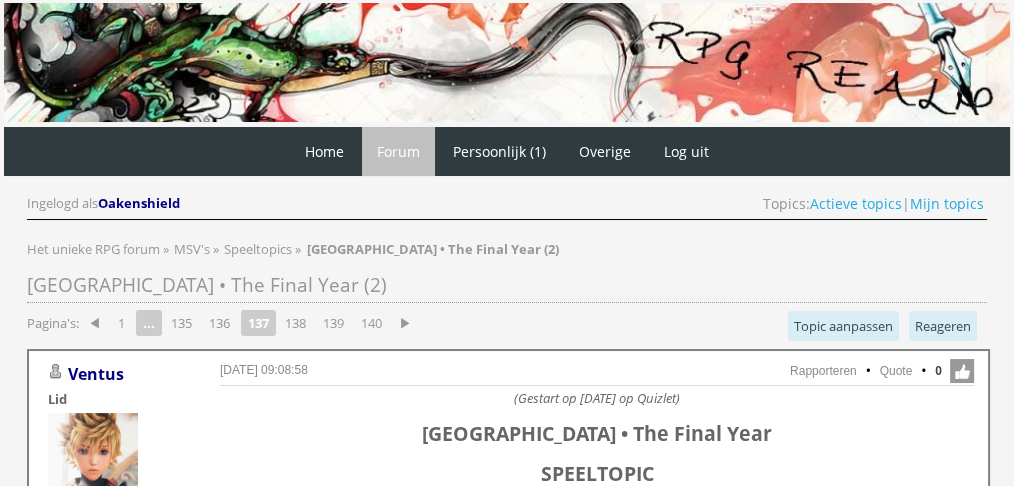 scroll, scrollTop: 0, scrollLeft: 0, axis: both 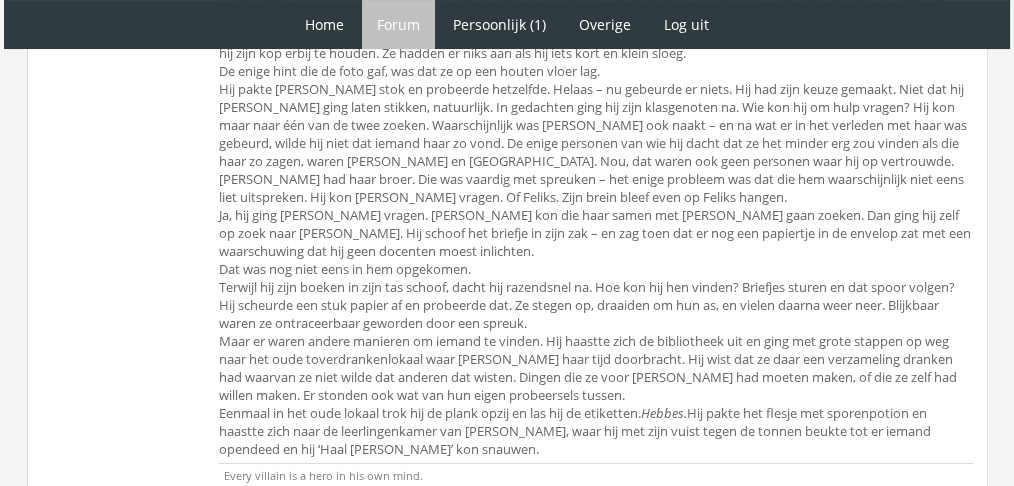 click on "136" at bounding box center [219, 545] 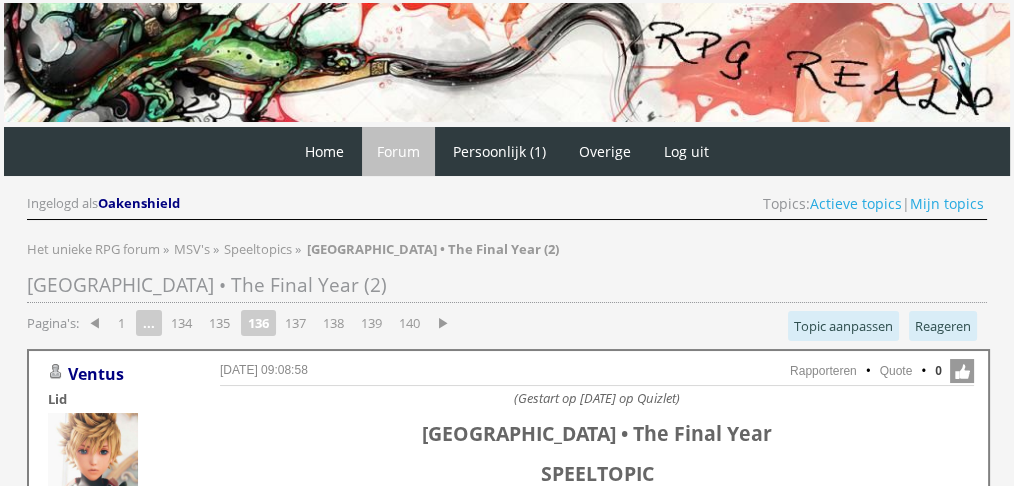 scroll, scrollTop: 0, scrollLeft: 0, axis: both 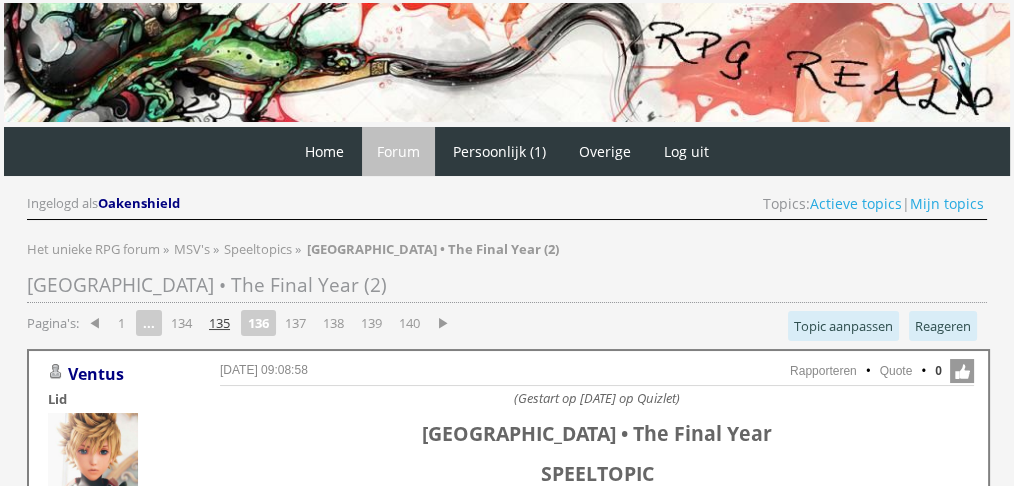 click on "135" at bounding box center (219, 323) 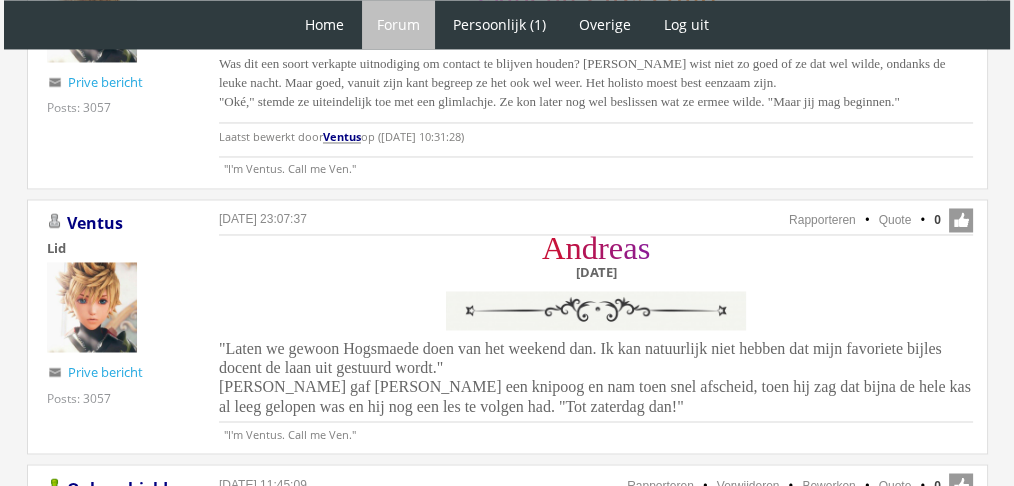 scroll, scrollTop: 3392, scrollLeft: 0, axis: vertical 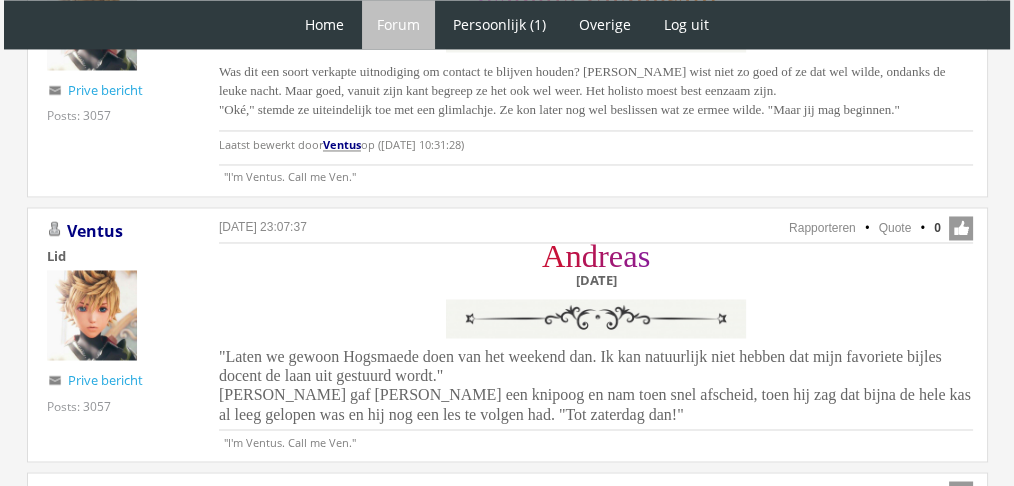 click on "1
Home
Forum
Forum index
Actieve topics
Mijn topics
Persoonlijk (1)
Profiel
Prive berichten (1)
Vrienden
Overige
Gebruikerslijst
Crew gebruikerslijst
Online gebruikers Log uit" at bounding box center (507, -249) 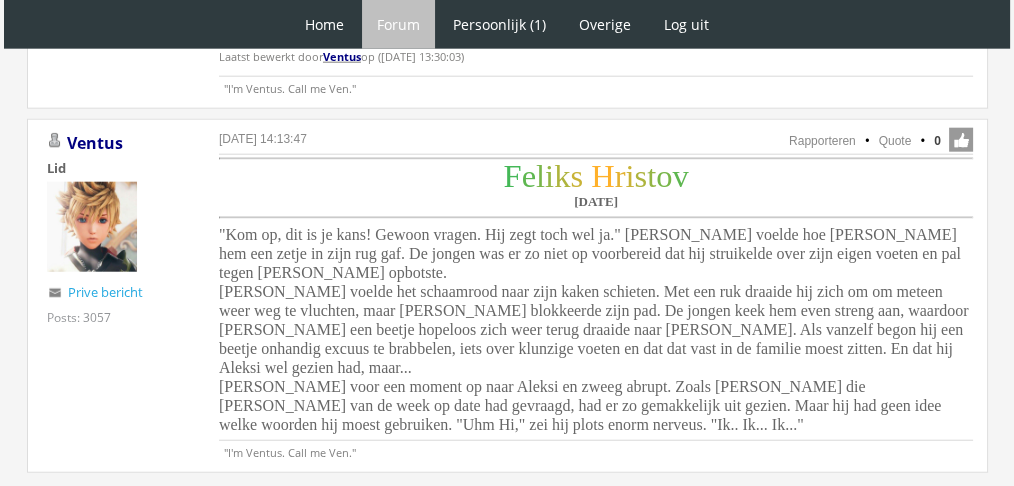 scroll, scrollTop: 5123, scrollLeft: 0, axis: vertical 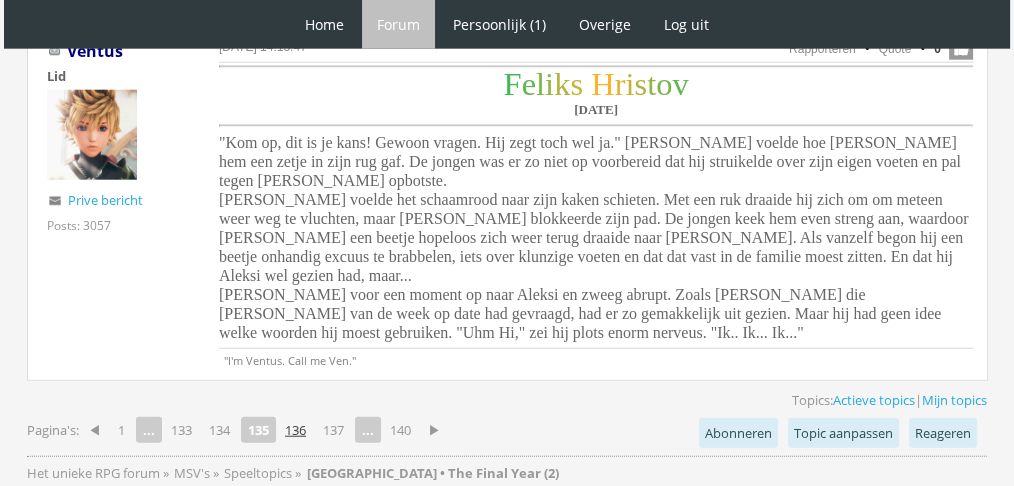 click on "136" at bounding box center (295, 430) 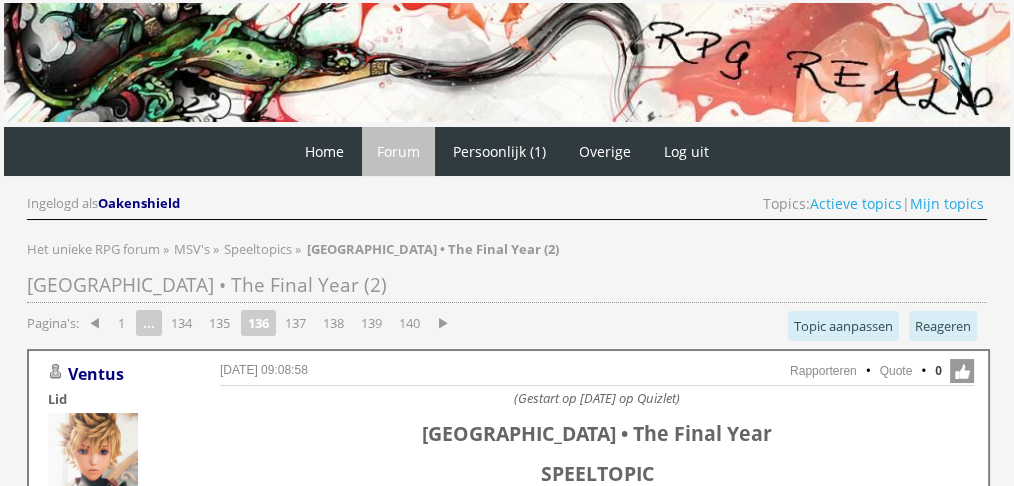 scroll, scrollTop: 0, scrollLeft: 0, axis: both 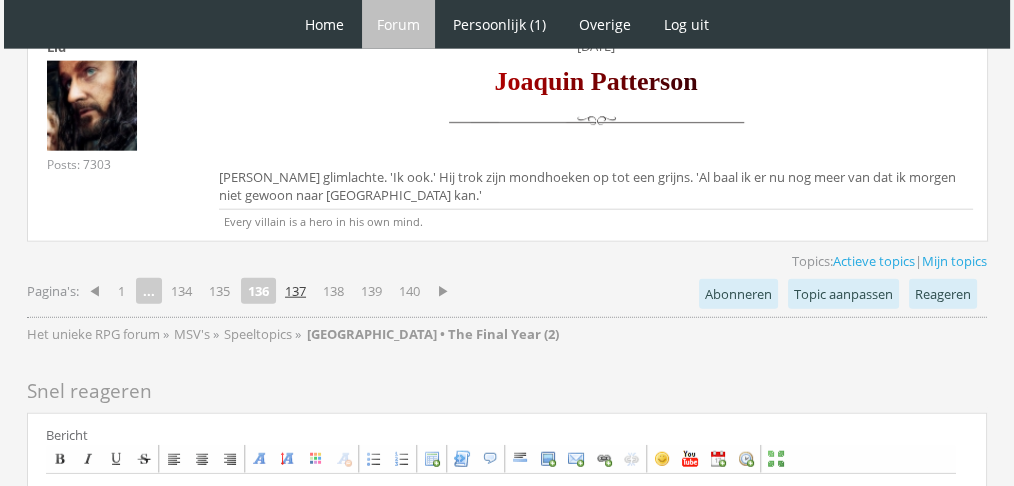 click on "137" at bounding box center (295, 291) 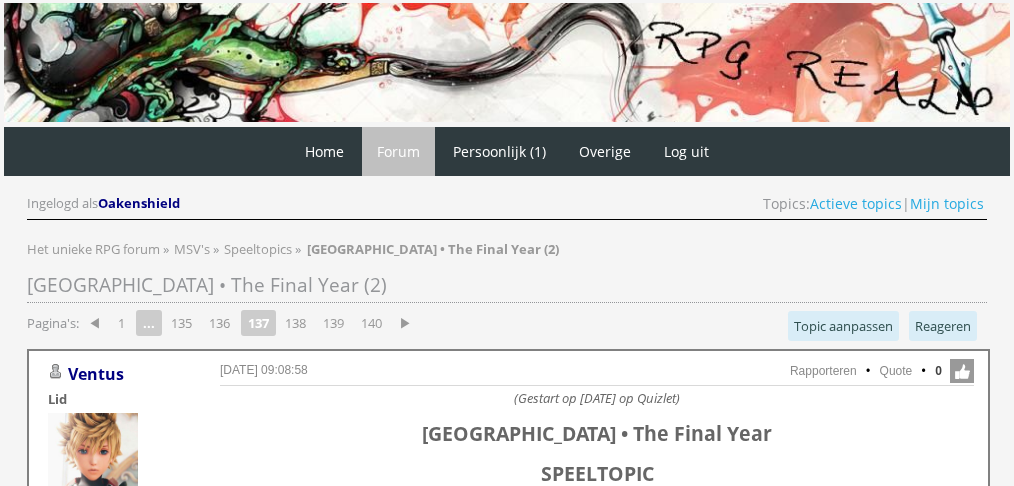 scroll, scrollTop: 0, scrollLeft: 0, axis: both 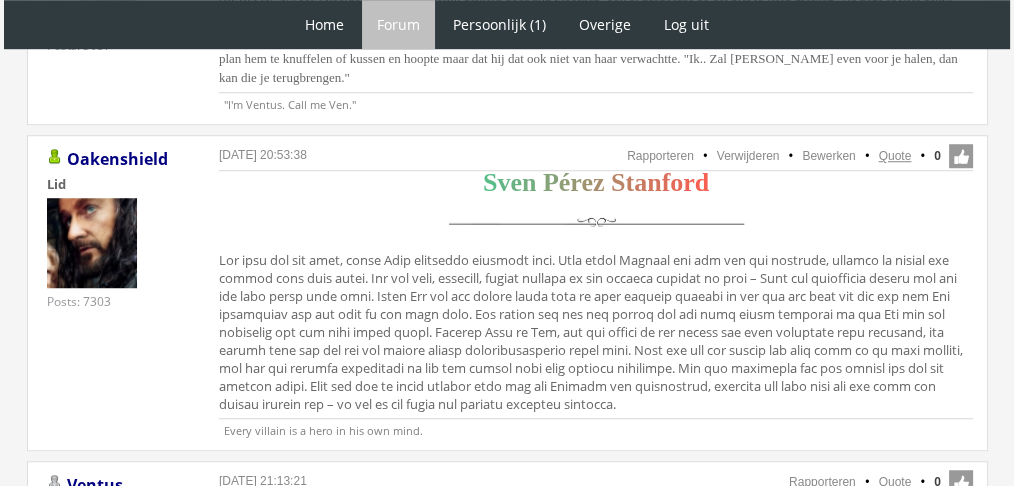 click on "Quote" at bounding box center [895, 156] 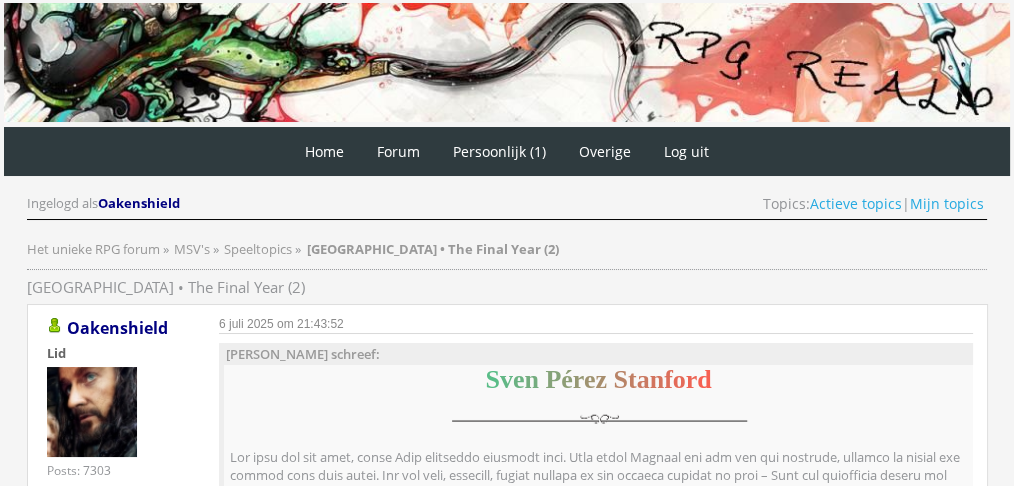 scroll, scrollTop: 0, scrollLeft: 0, axis: both 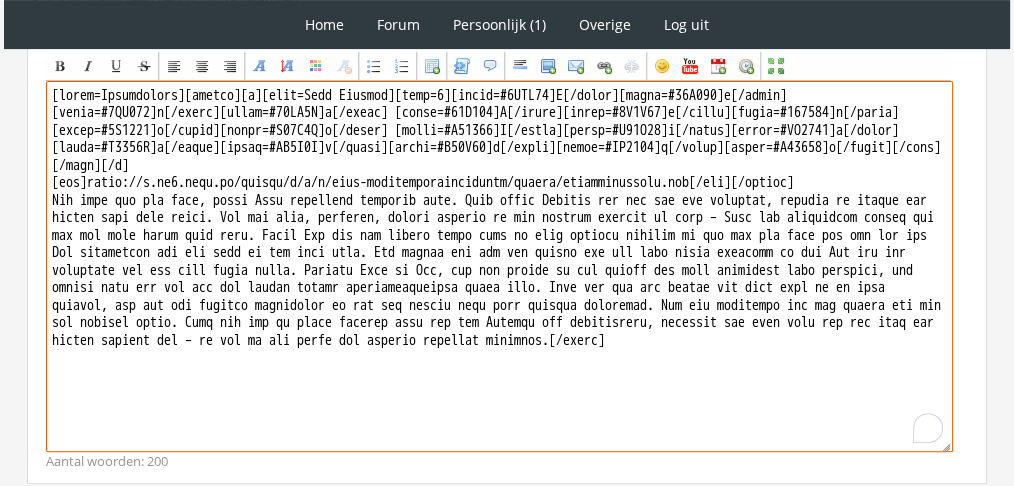 drag, startPoint x: 552, startPoint y: 434, endPoint x: 16, endPoint y: 218, distance: 577.8858 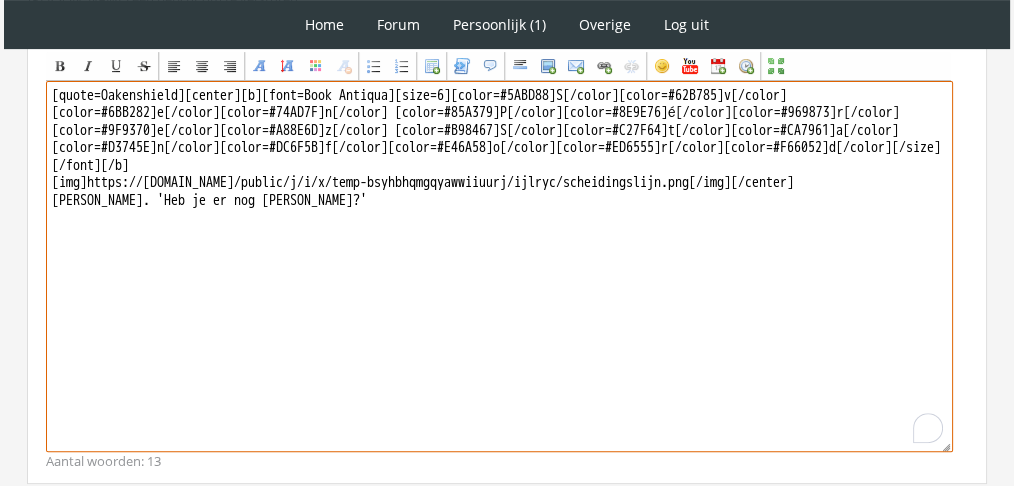 drag, startPoint x: 195, startPoint y: 108, endPoint x: 0, endPoint y: 91, distance: 195.73962 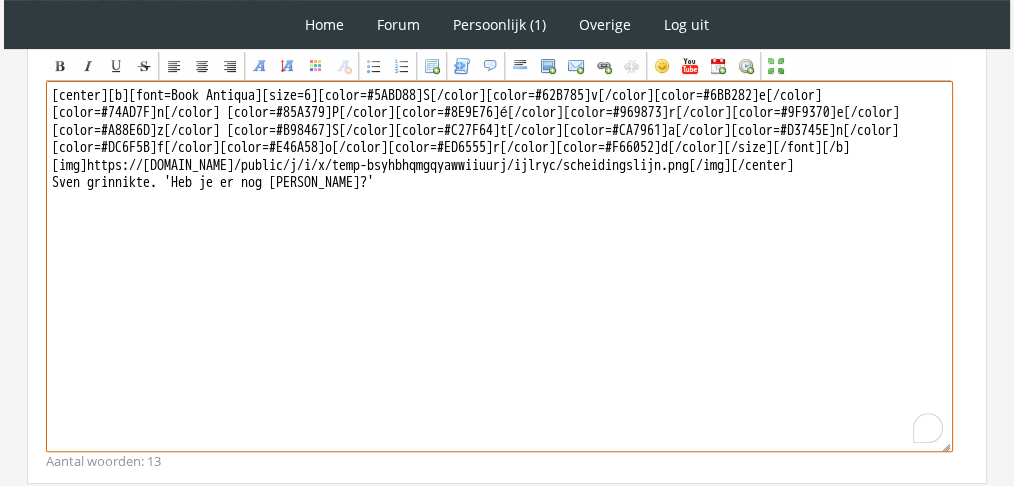 scroll, scrollTop: 754, scrollLeft: 0, axis: vertical 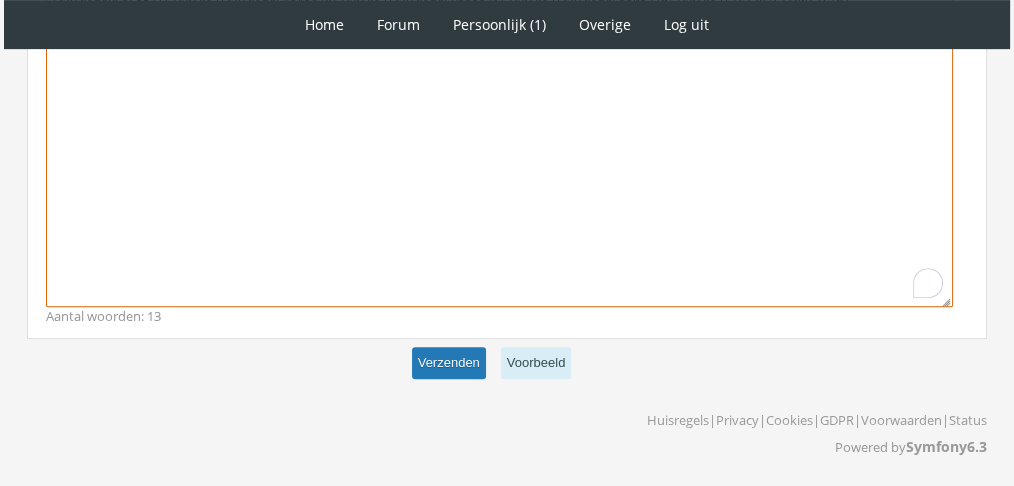 type on "[center][b][font=Book Antiqua][size=6][color=#5ABD88]S[/color][color=#62B785]v[/color][color=#6BB282]e[/color][color=#74AD7F]n[/color] [color=#85A379]P[/color][color=#8E9E76]é[/color][color=#969873]r[/color][color=#9F9370]e[/color][color=#A88E6D]z[/color] [color=#B98467]S[/color][color=#C27F64]t[/color][color=#CA7961]a[/color][color=#D3745E]n[/color][color=#DC6F5B]f[/color][color=#E46A58]o[/color][color=#ED6555]r[/color][color=#F66052]d[/color][/size][/font][/b]
[img]https://f.eu1.jwwb.nl/public/j/i/x/temp-bsyhbhqmgqyawwiiuurj/ijlryc/scheidingslijn.png[/img][/center]
Sven grinnikte. 'Heb je er nog meer dan?'" 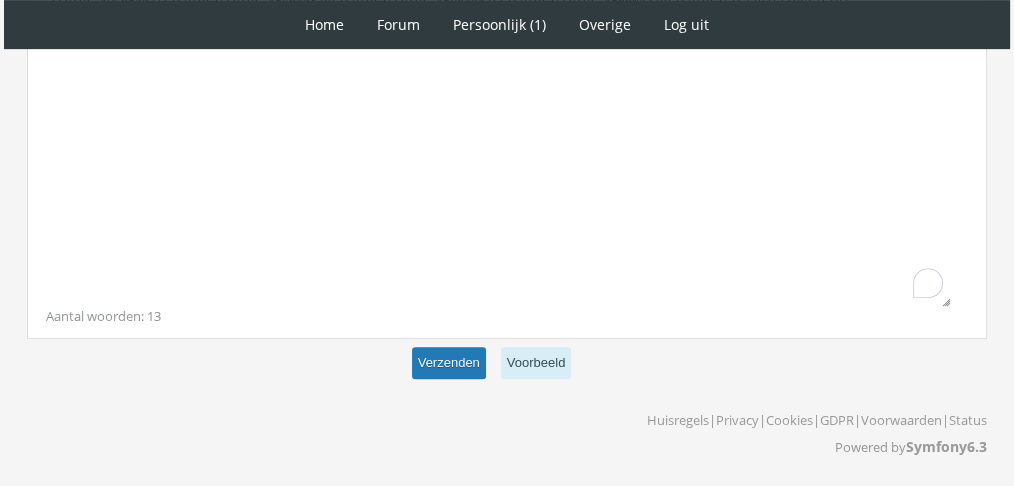 scroll, scrollTop: 884, scrollLeft: 0, axis: vertical 